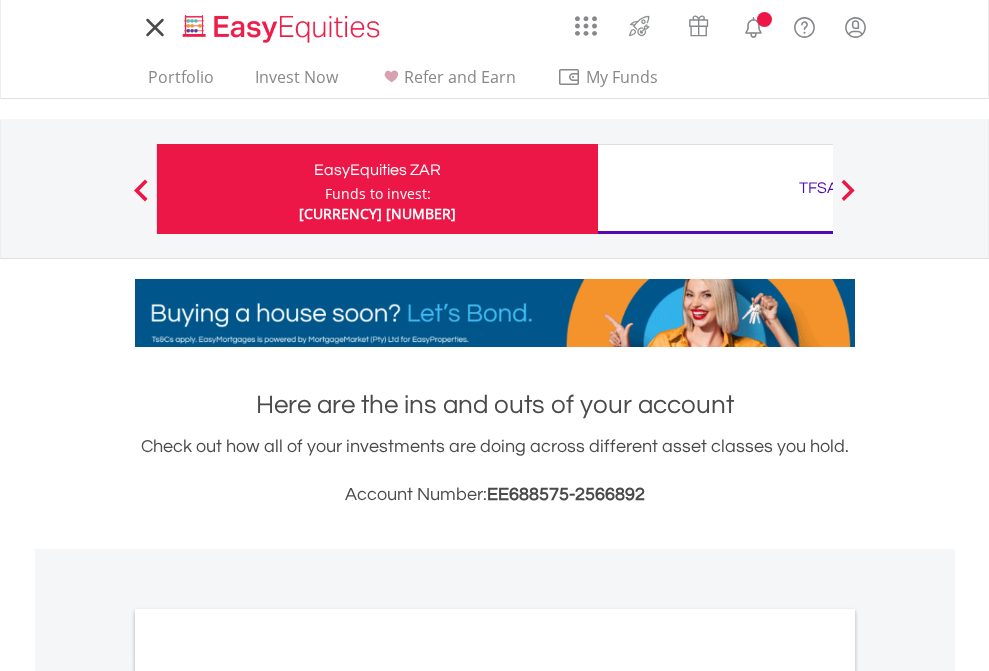 scroll, scrollTop: 0, scrollLeft: 0, axis: both 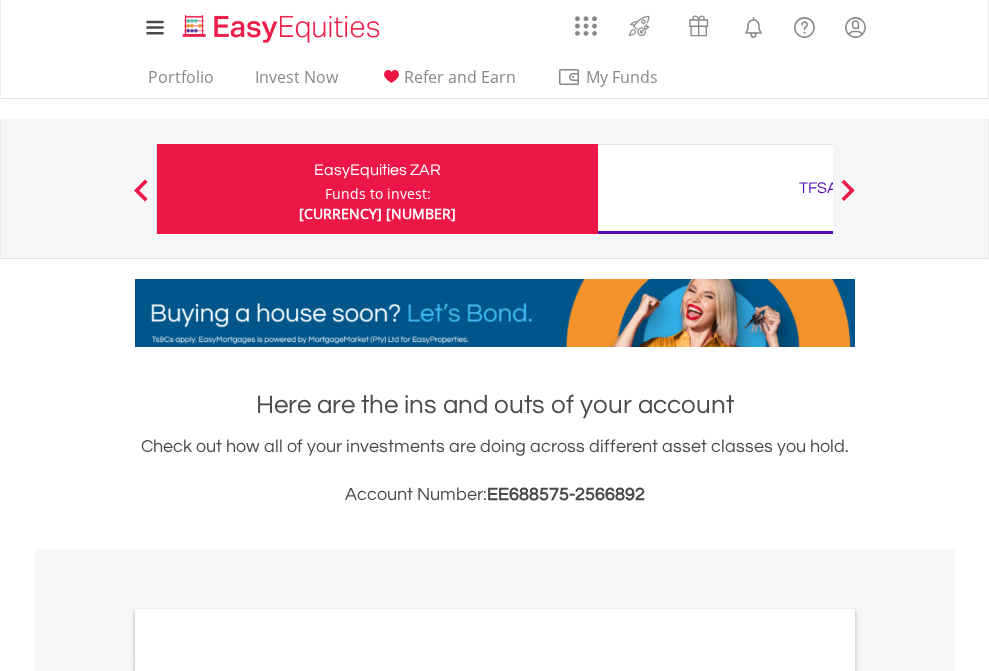 click on "Funds to invest:" at bounding box center (377, 194) 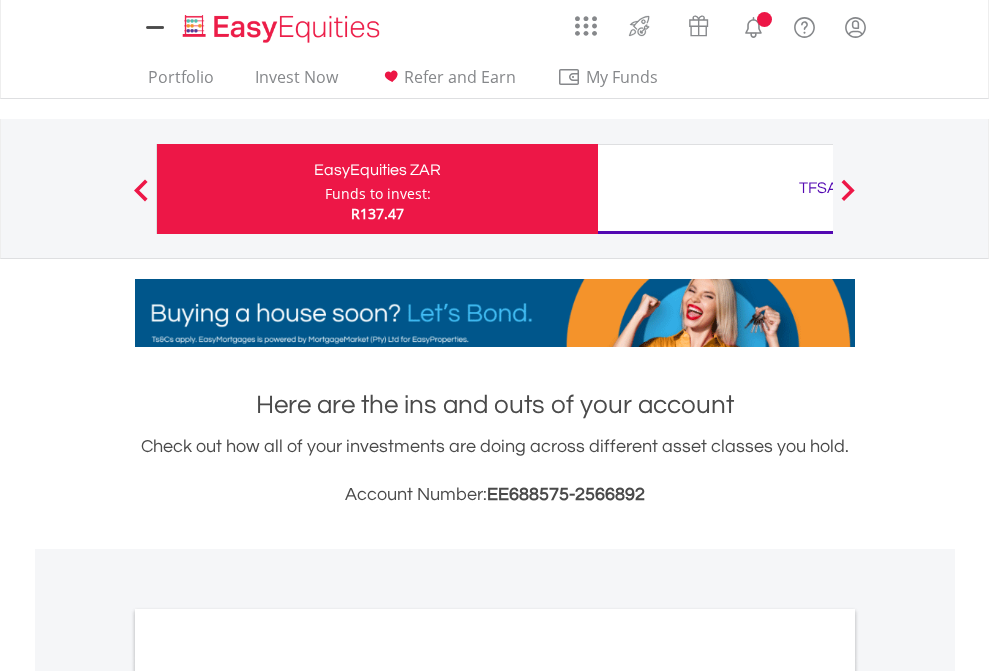 scroll, scrollTop: 0, scrollLeft: 0, axis: both 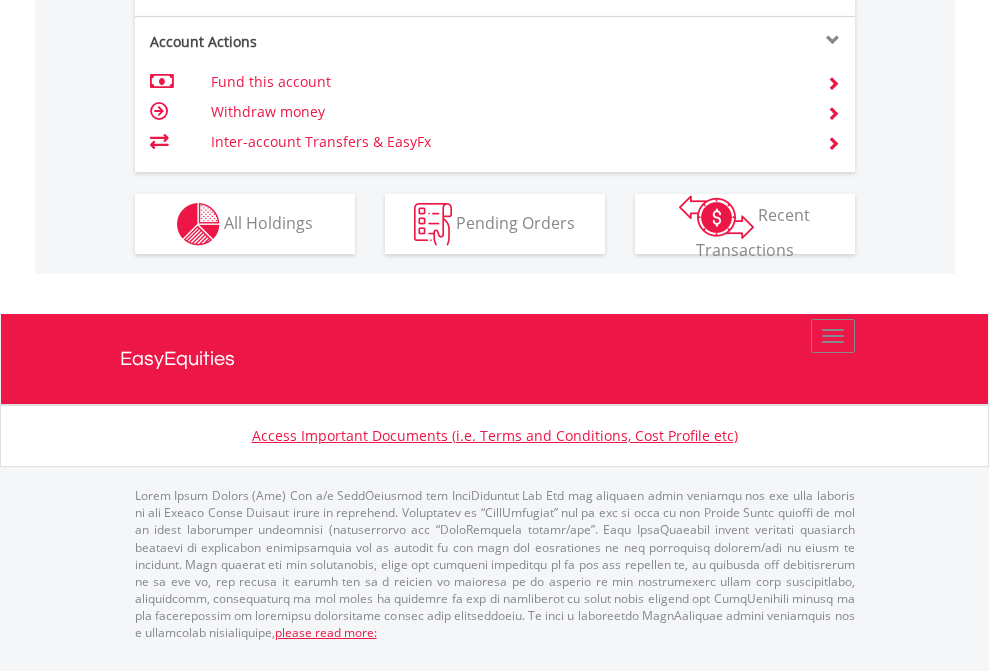 click on "Investment types" at bounding box center (706, -337) 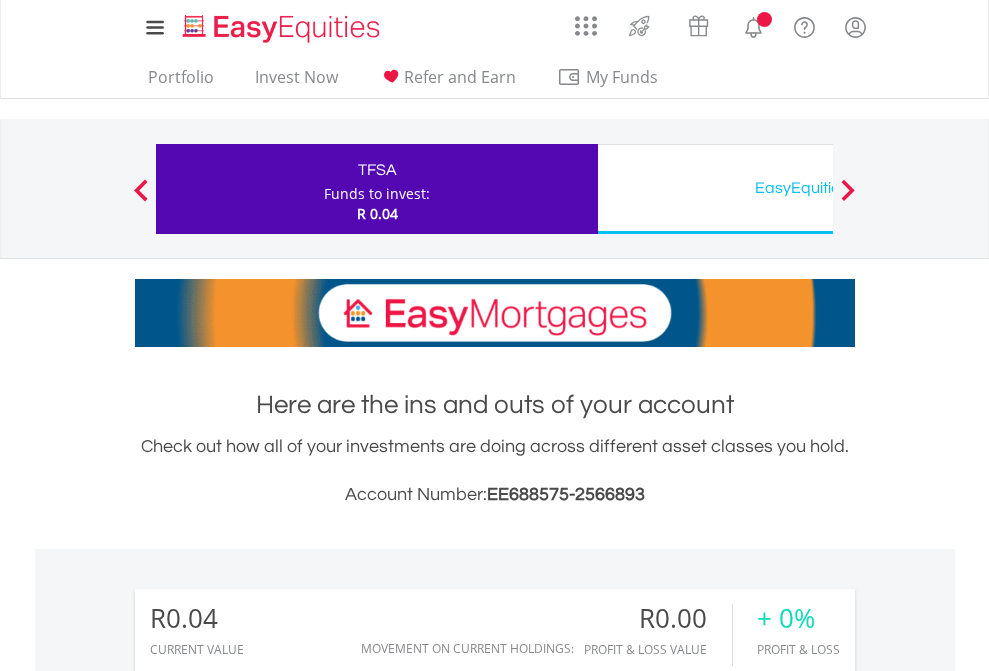 scroll, scrollTop: 0, scrollLeft: 0, axis: both 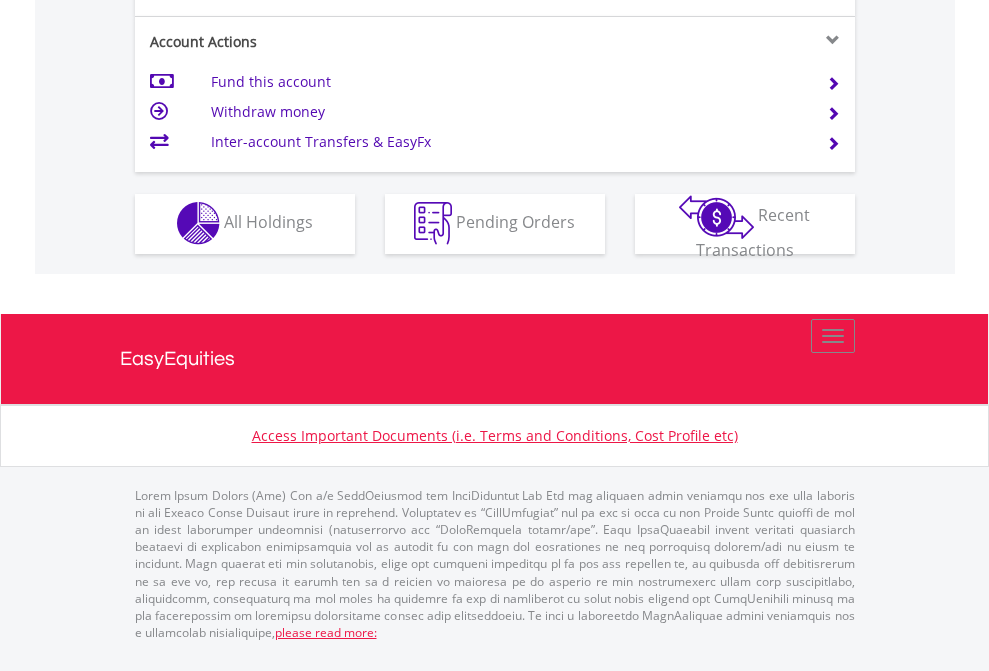 click on "Investment types" at bounding box center (706, -353) 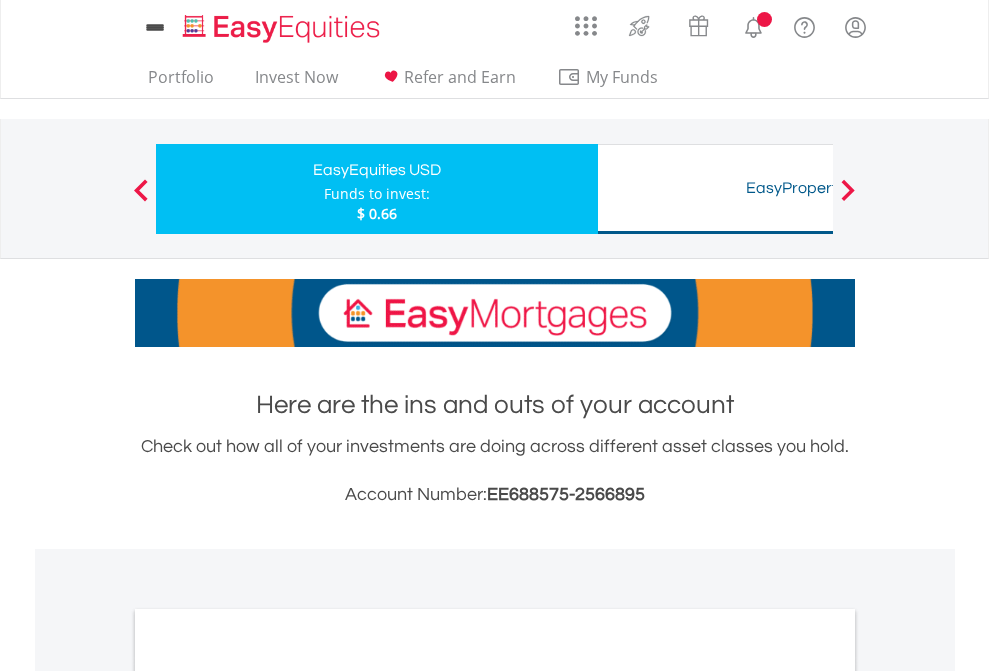 scroll, scrollTop: 0, scrollLeft: 0, axis: both 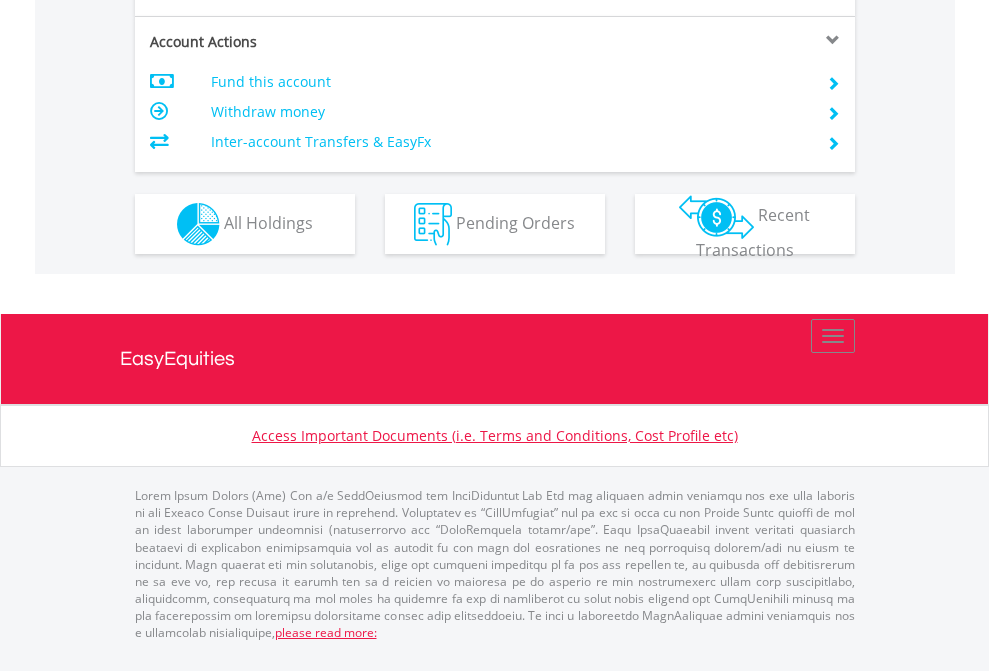 click on "Investment types" at bounding box center [706, -337] 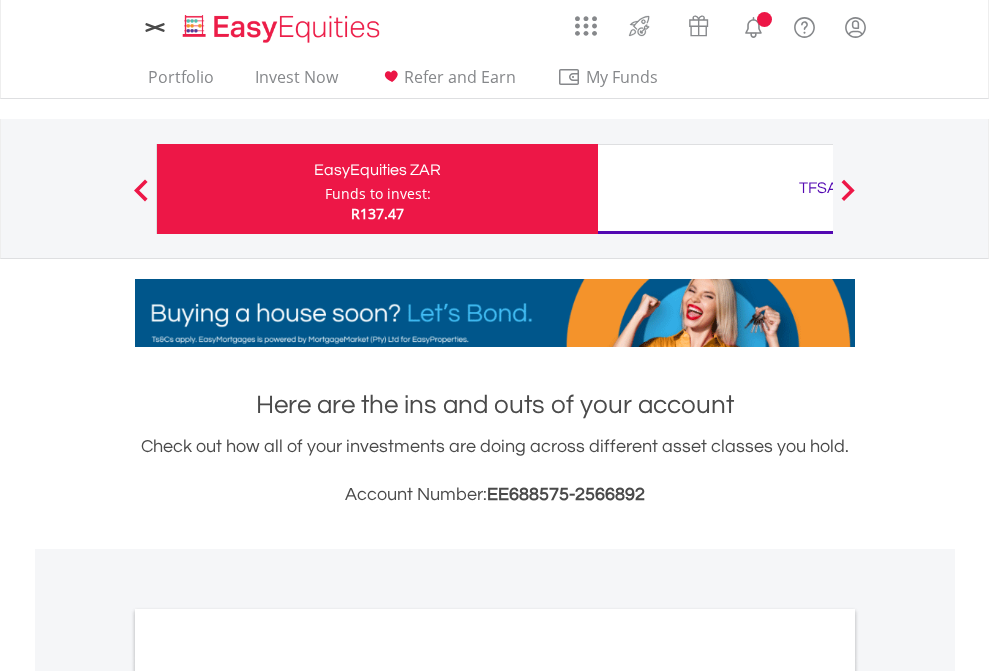 scroll, scrollTop: 0, scrollLeft: 0, axis: both 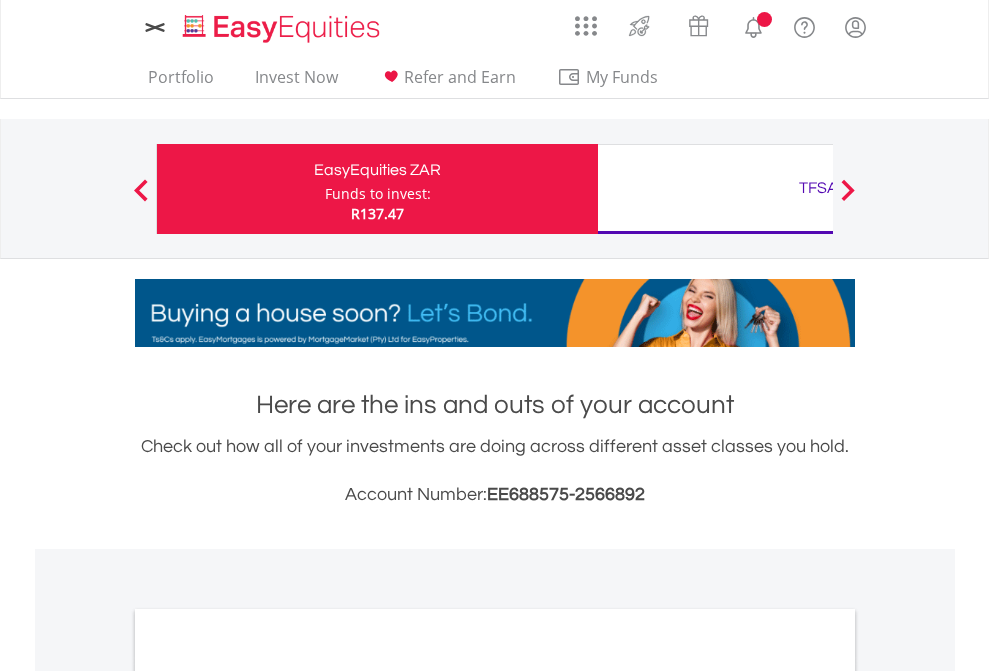 click on "All Holdings" at bounding box center [268, 1096] 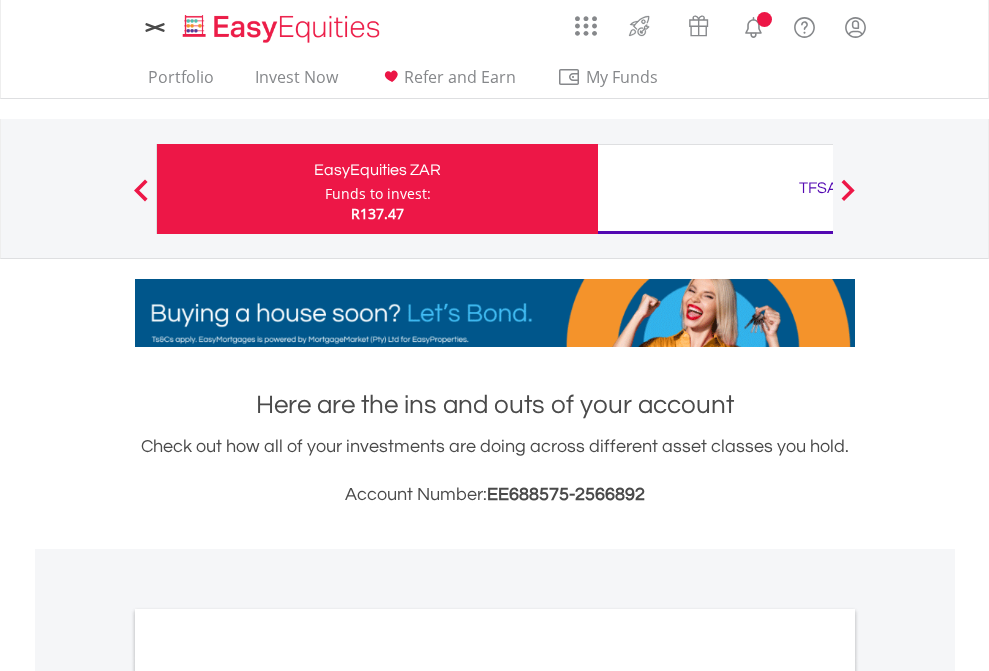 scroll, scrollTop: 1202, scrollLeft: 0, axis: vertical 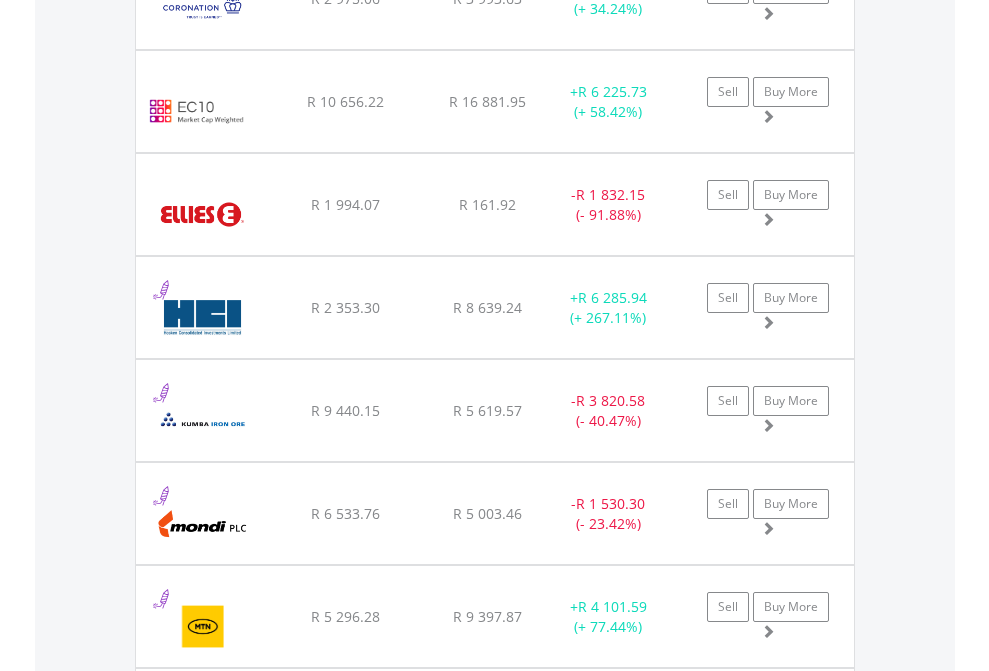 click on "TFSA" at bounding box center [818, -2196] 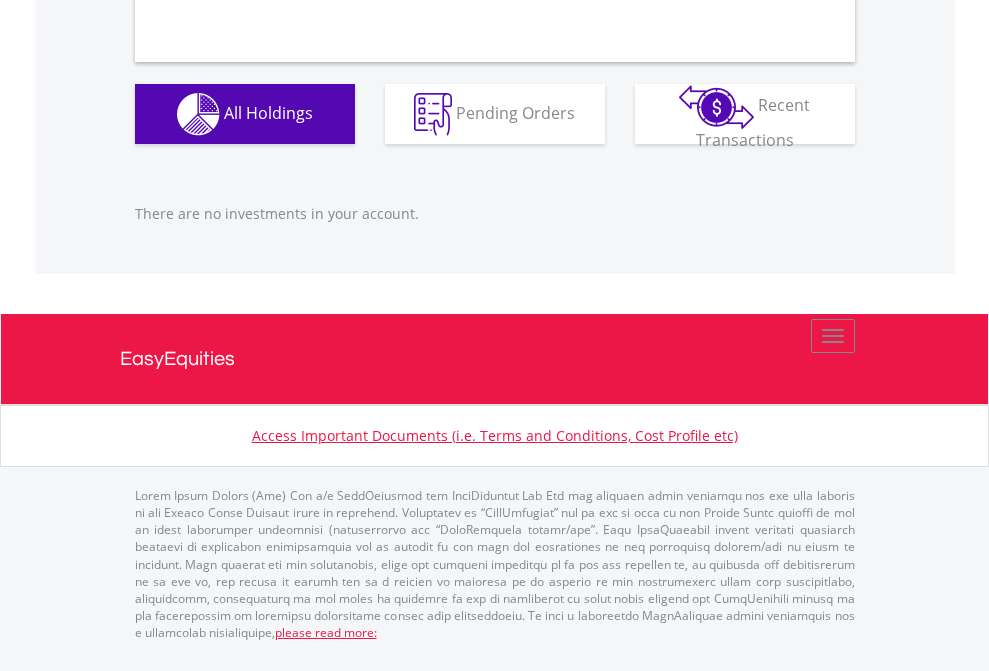 scroll, scrollTop: 1980, scrollLeft: 0, axis: vertical 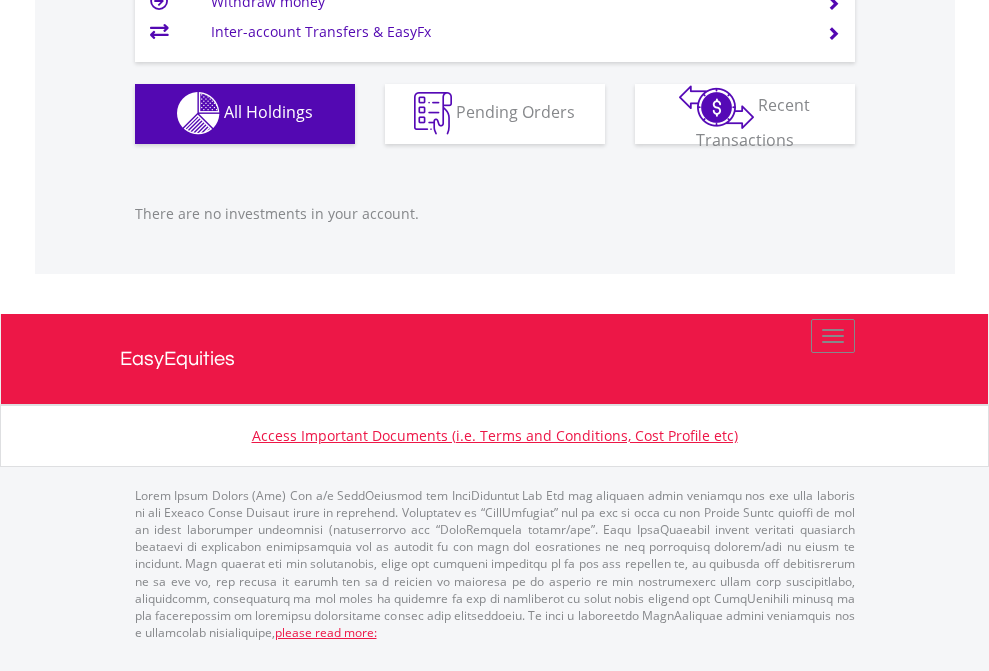 click on "EasyEquities USD" at bounding box center [818, -1142] 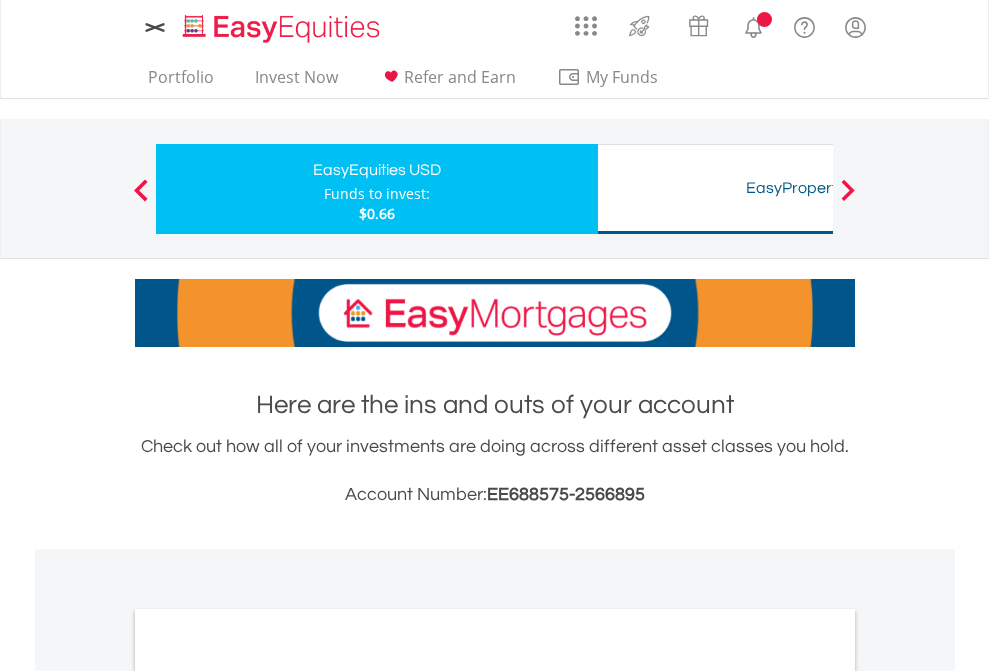 scroll, scrollTop: 0, scrollLeft: 0, axis: both 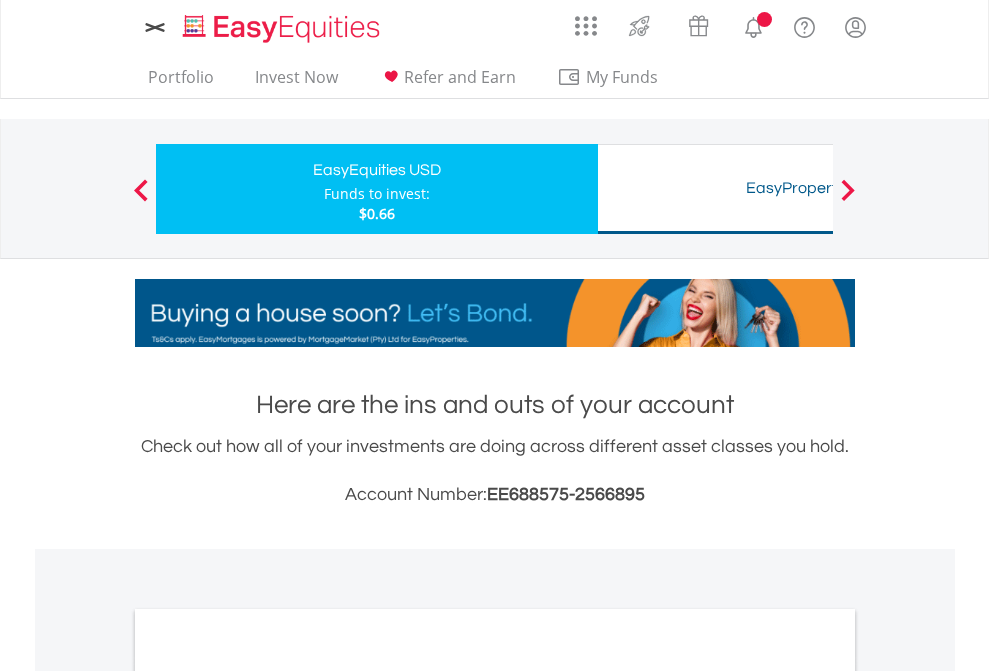 click on "All Holdings" at bounding box center [268, 1096] 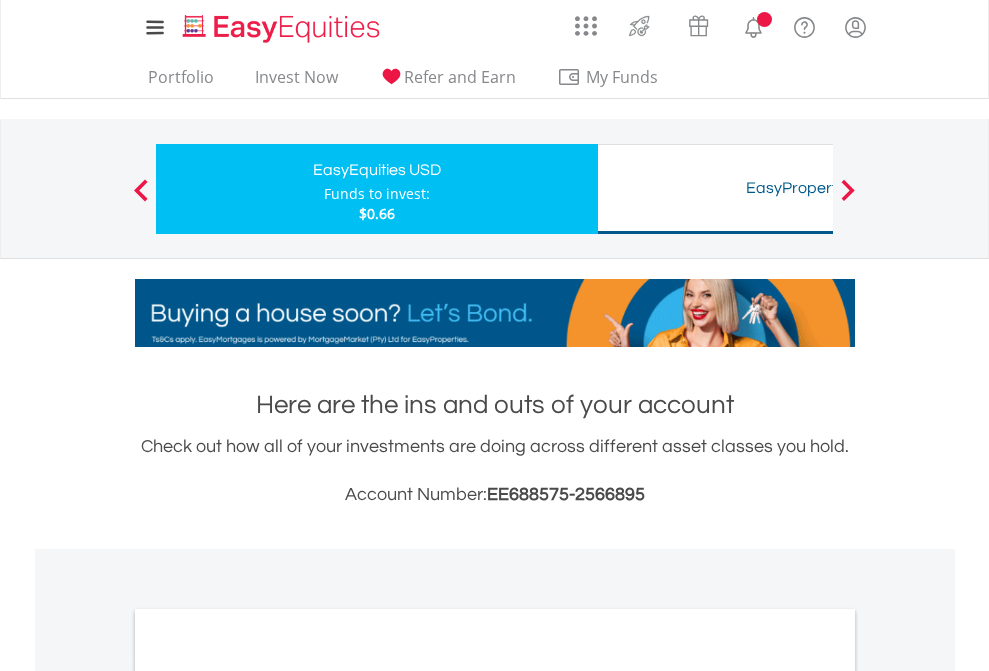 scroll, scrollTop: 1202, scrollLeft: 0, axis: vertical 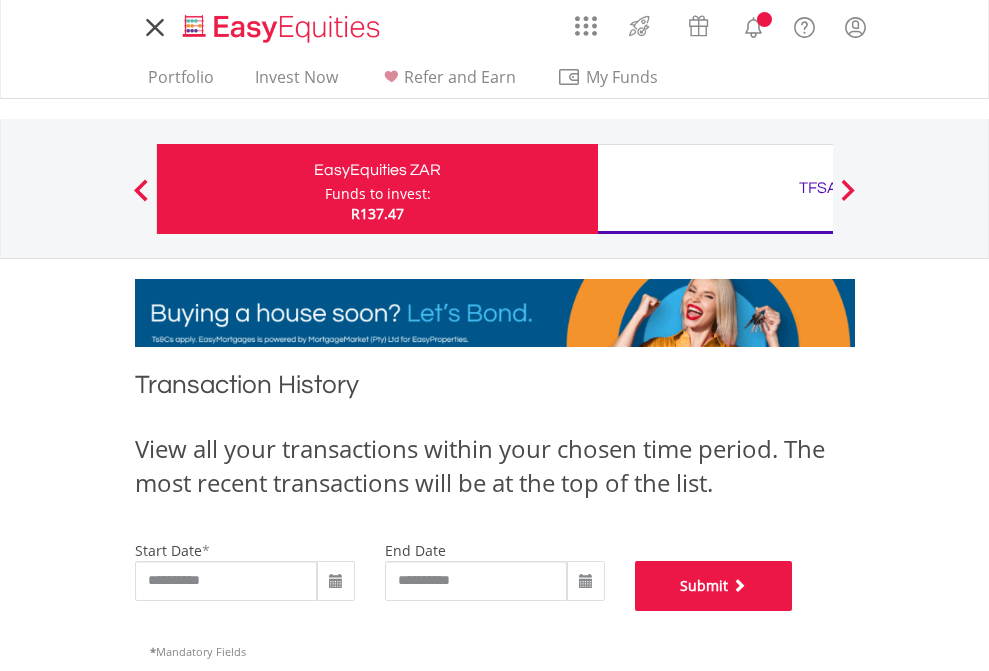 click on "Submit" at bounding box center [714, 586] 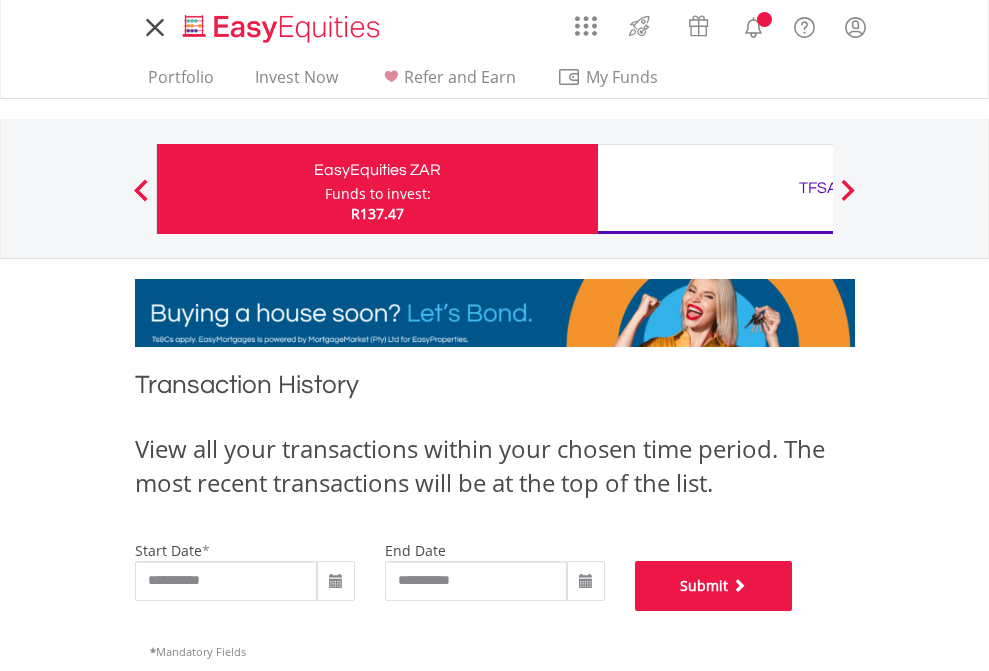scroll, scrollTop: 811, scrollLeft: 0, axis: vertical 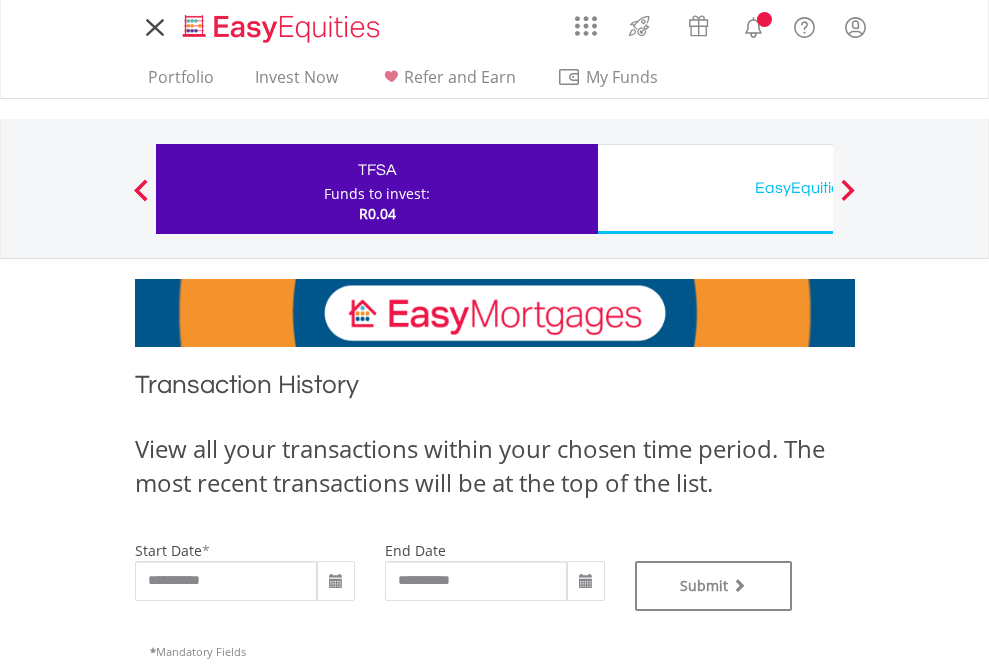 type on "**********" 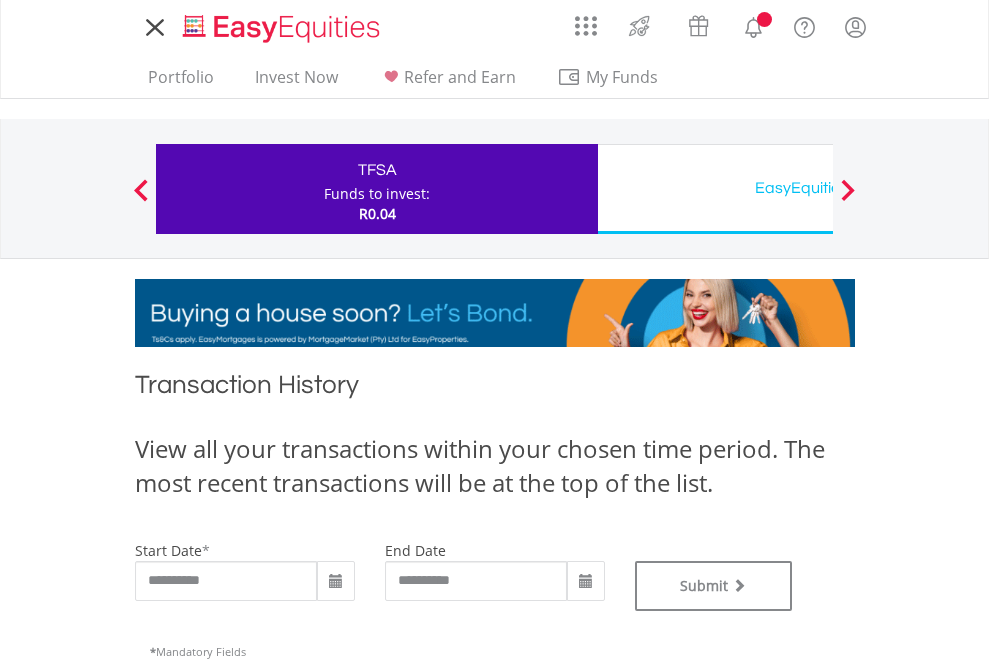 type on "**********" 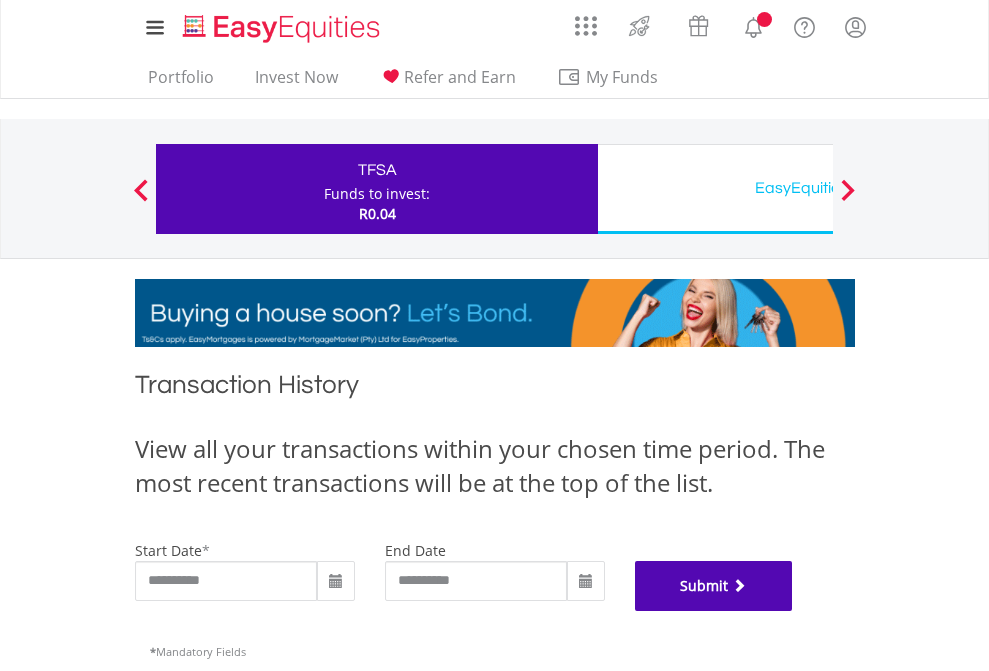 click on "Submit" at bounding box center [714, 586] 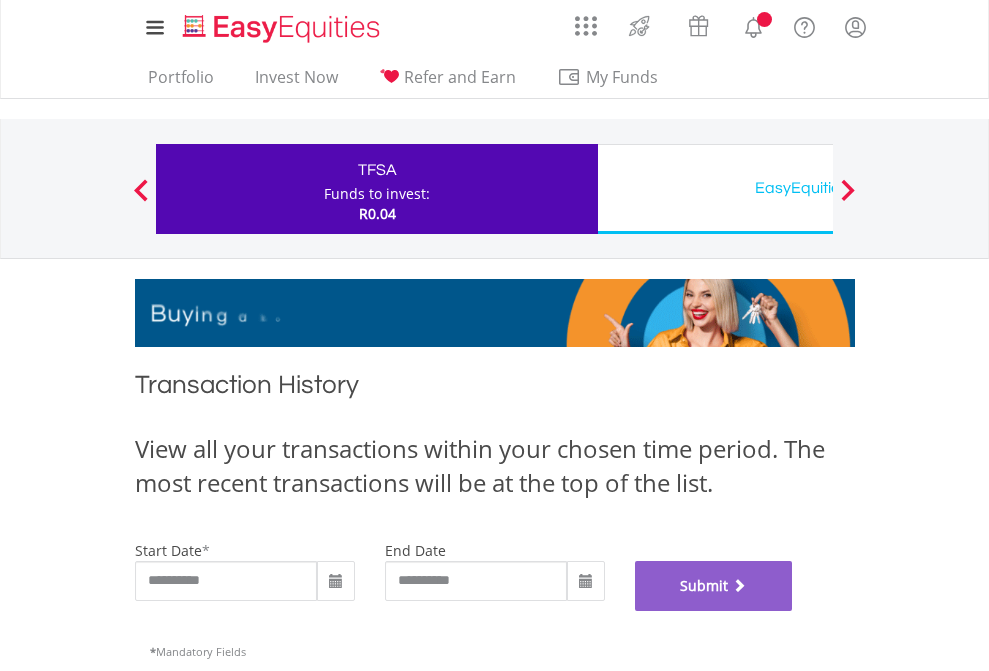 scroll, scrollTop: 811, scrollLeft: 0, axis: vertical 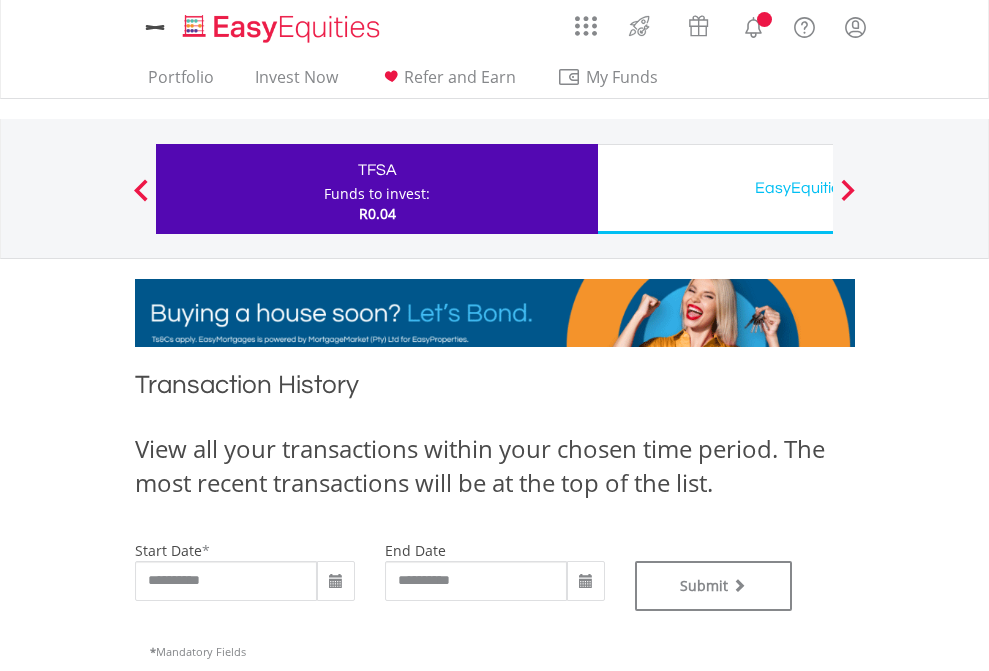 click on "EasyEquities USD" at bounding box center (818, 188) 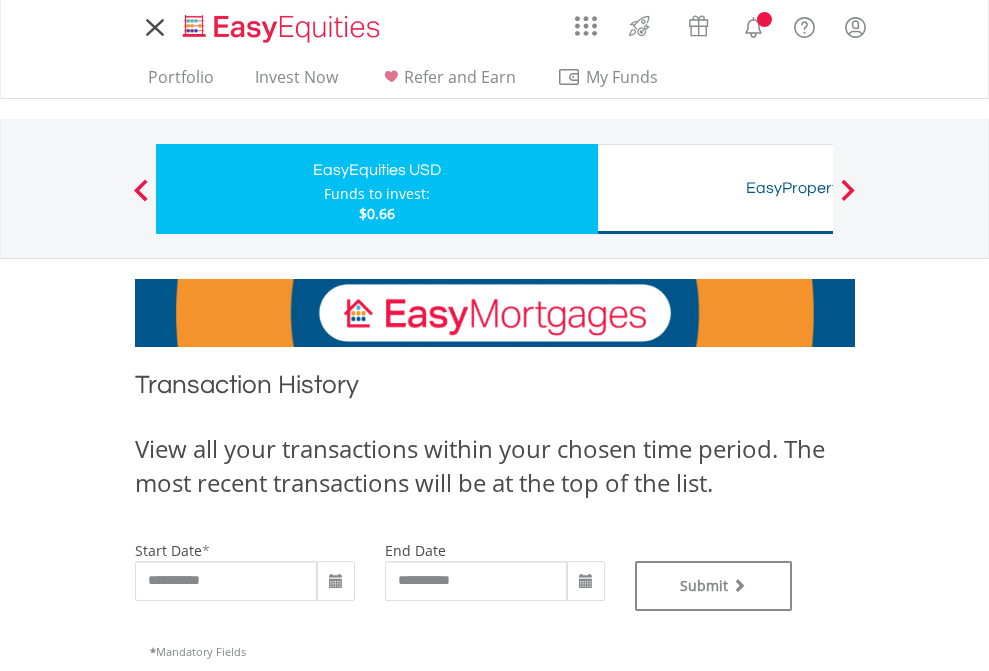 scroll, scrollTop: 0, scrollLeft: 0, axis: both 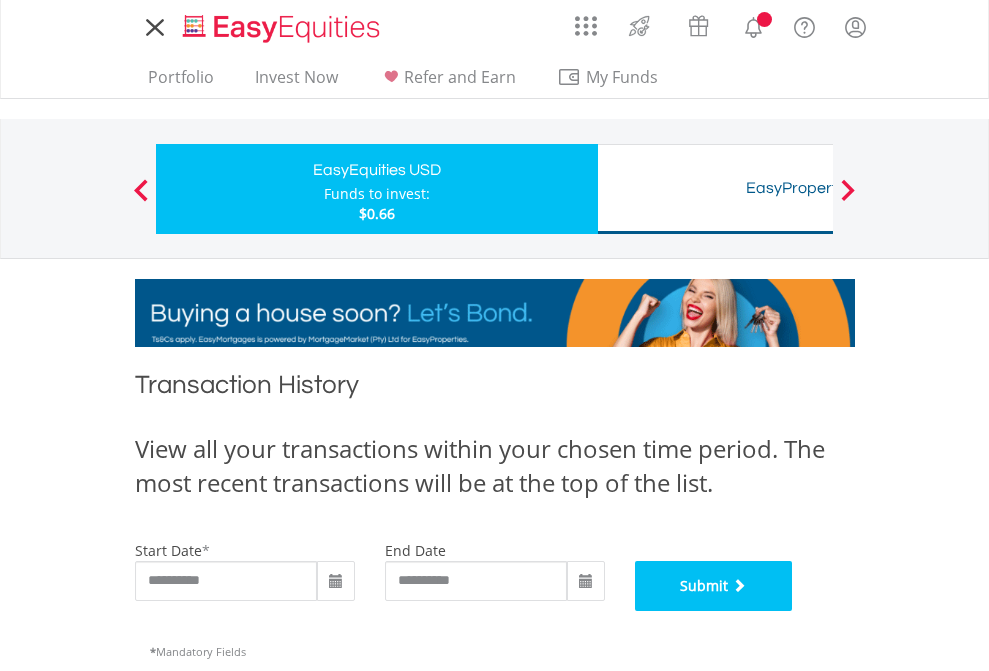 click on "Submit" at bounding box center (714, 586) 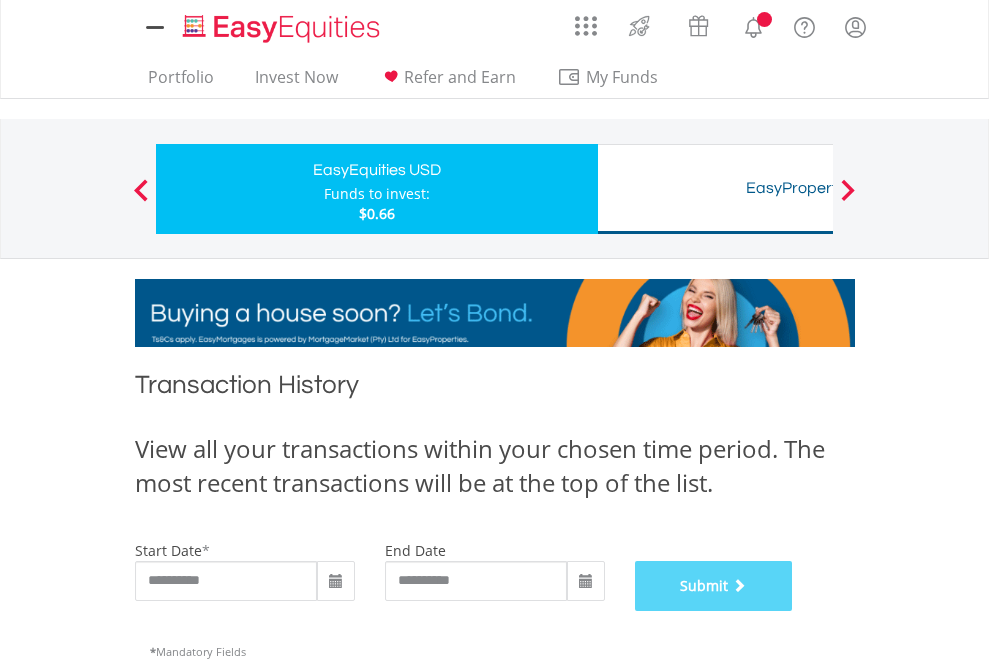 scroll, scrollTop: 811, scrollLeft: 0, axis: vertical 